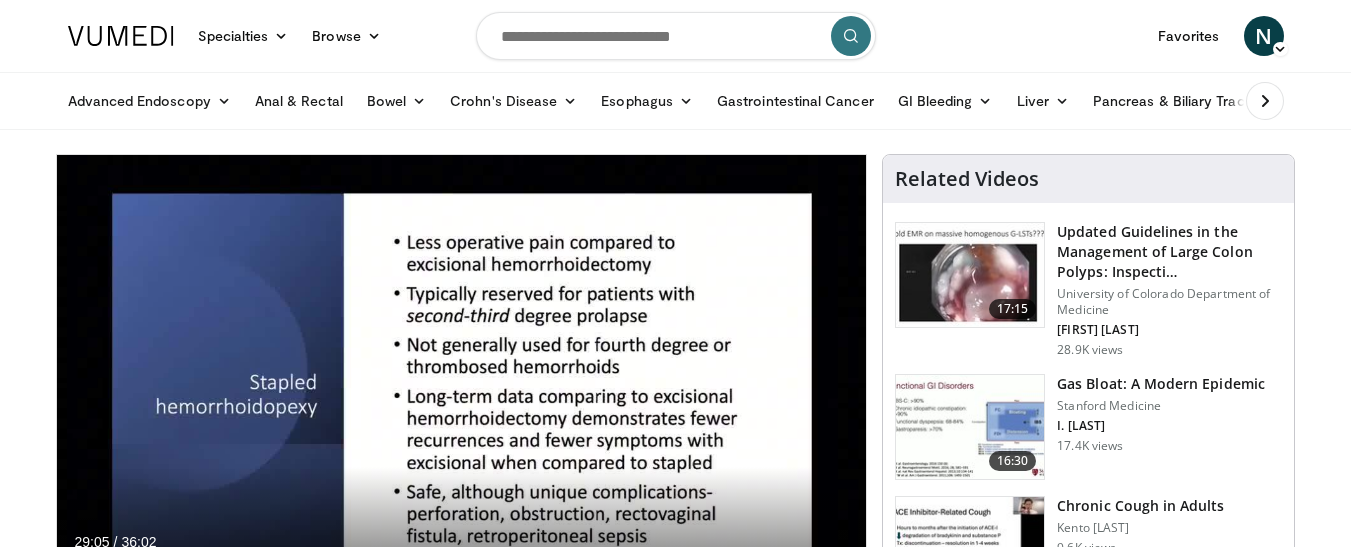 scroll, scrollTop: 100, scrollLeft: 0, axis: vertical 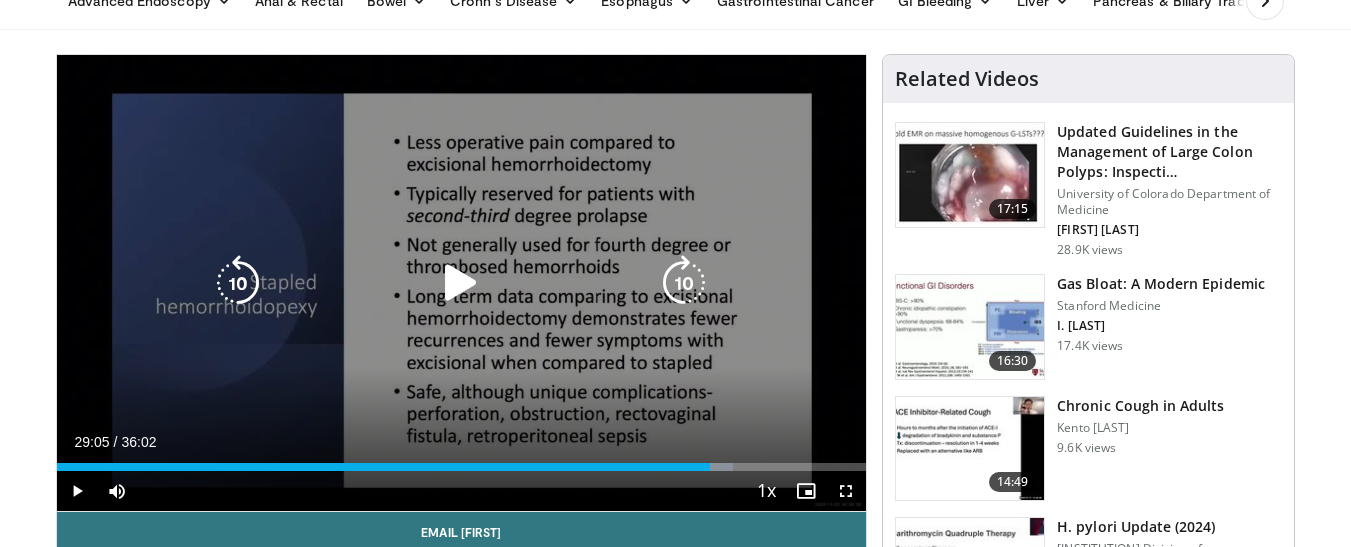click at bounding box center [461, 283] 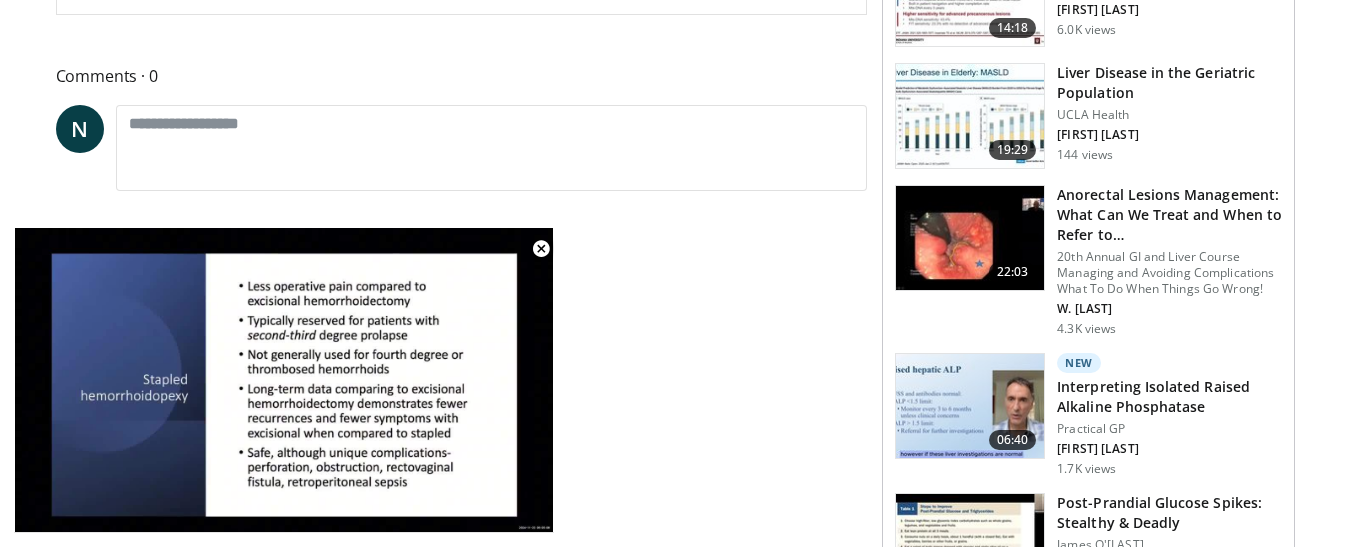 scroll, scrollTop: 800, scrollLeft: 0, axis: vertical 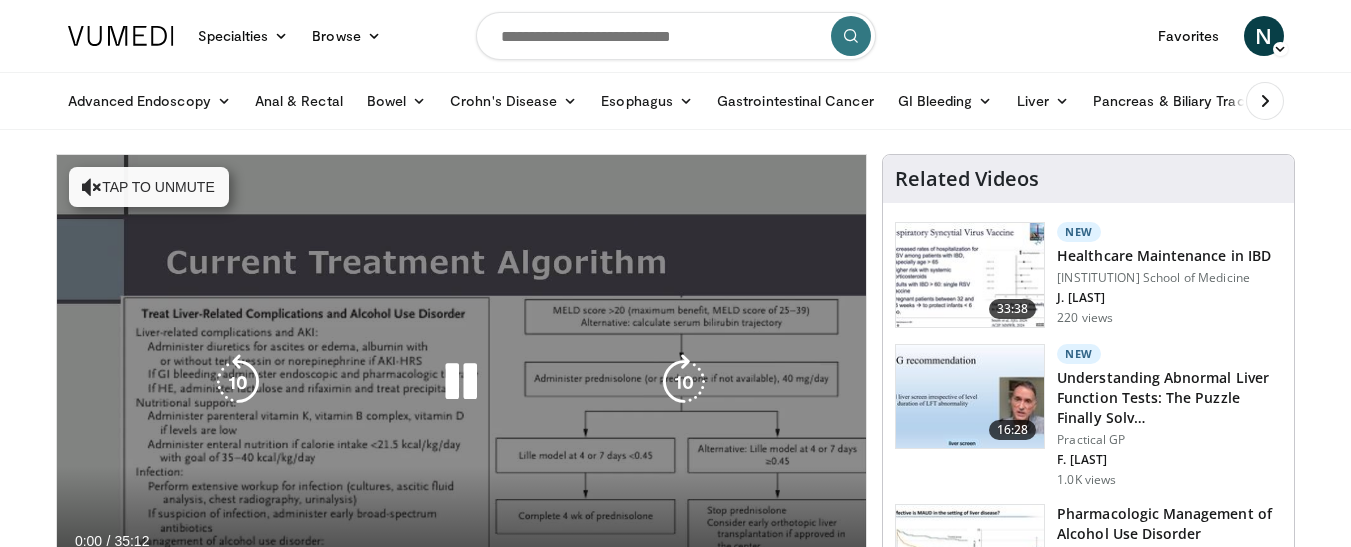click on "Tap to unmute" at bounding box center (149, 187) 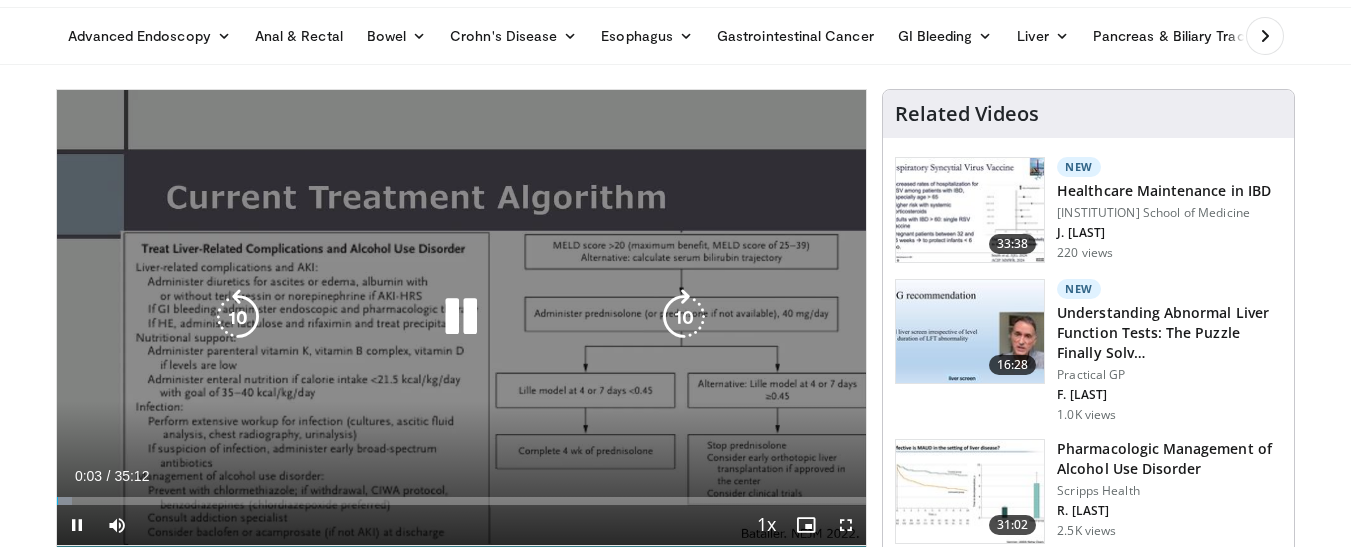 scroll, scrollTop: 100, scrollLeft: 0, axis: vertical 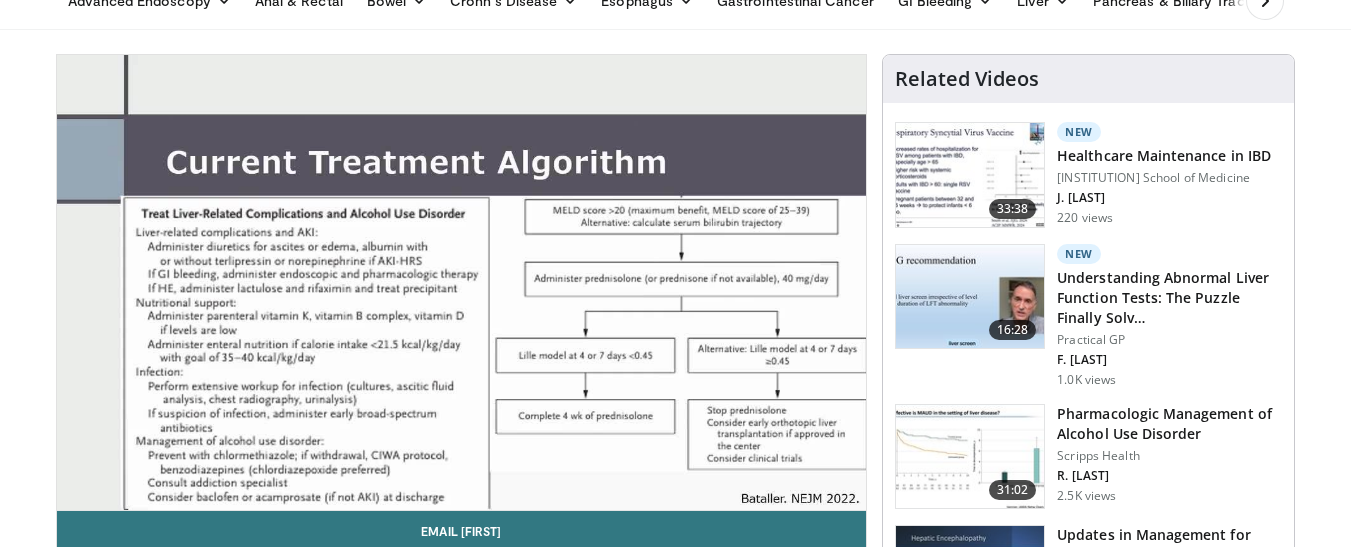 click on "10 seconds
Tap to unmute" at bounding box center (462, 282) 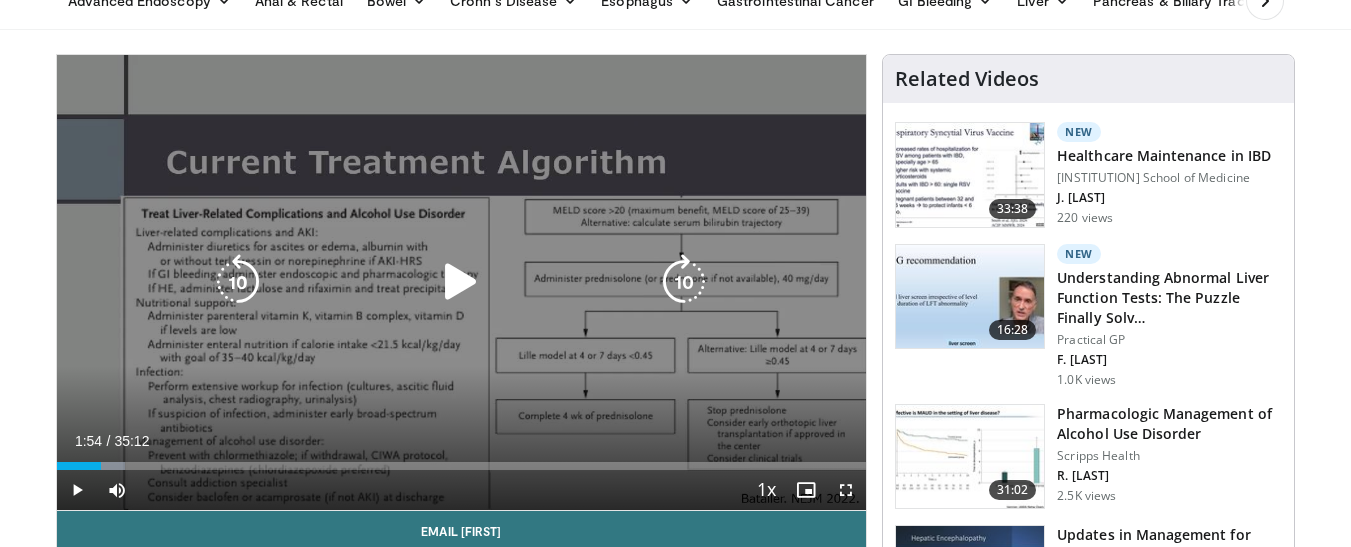 click at bounding box center [461, 282] 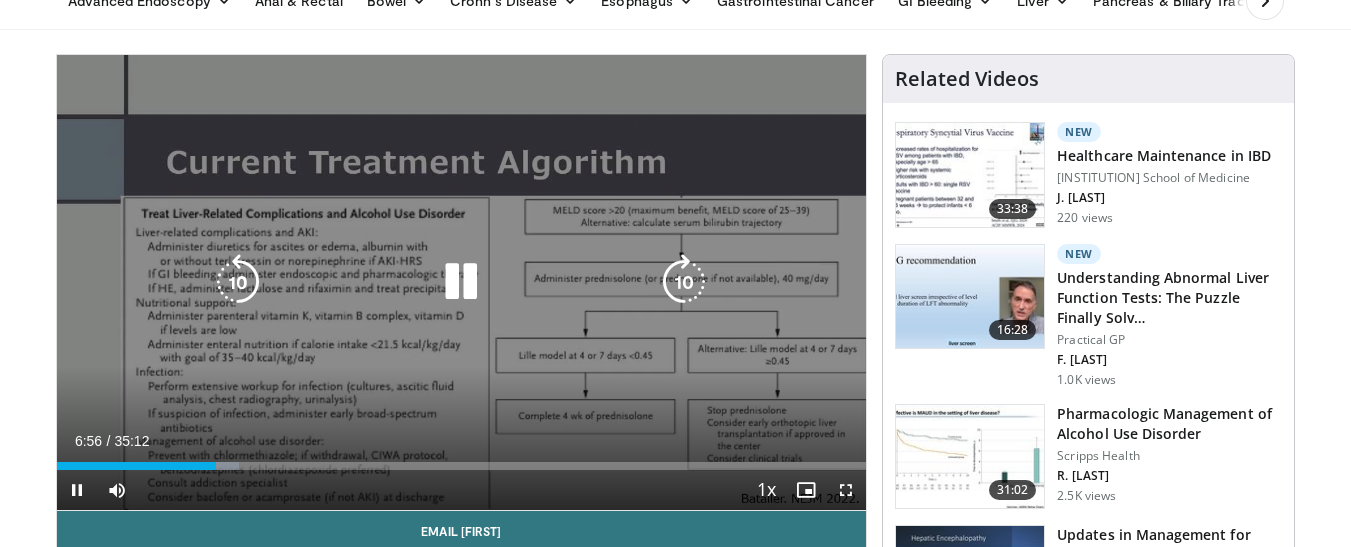 click at bounding box center [461, 282] 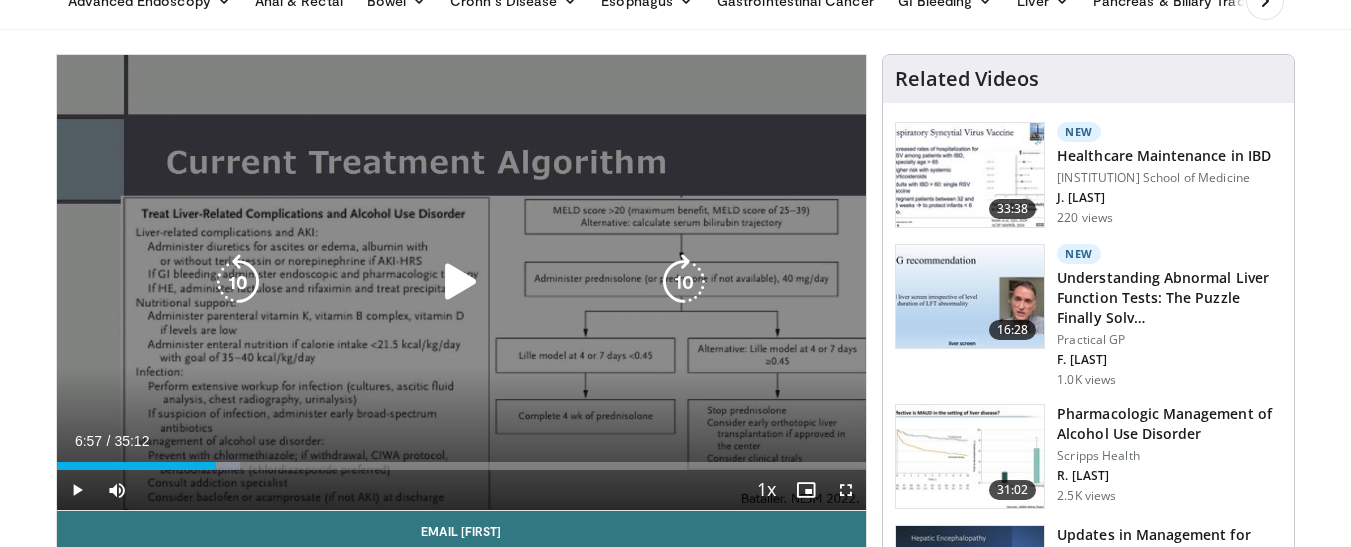 click at bounding box center [461, 282] 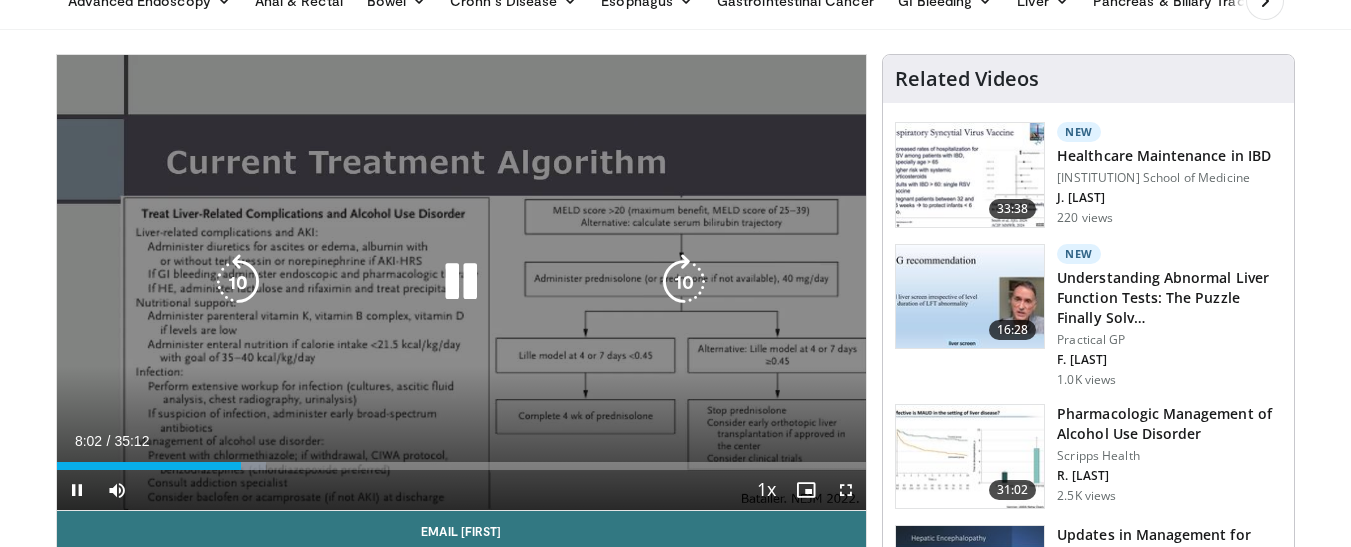 click at bounding box center [238, 282] 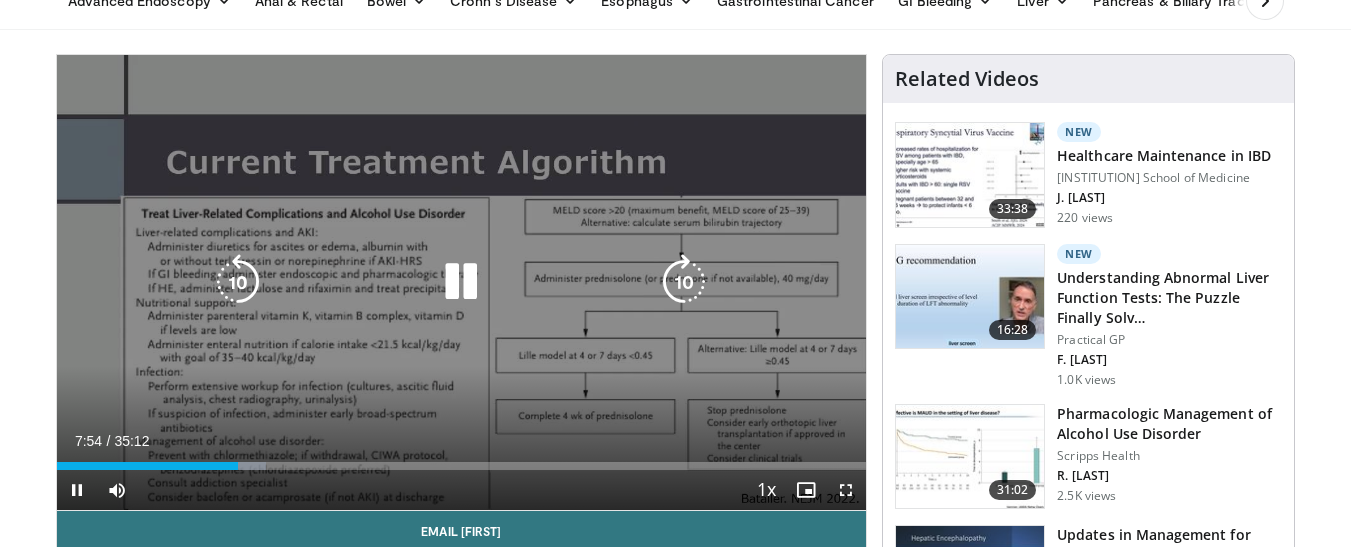 click at bounding box center (238, 282) 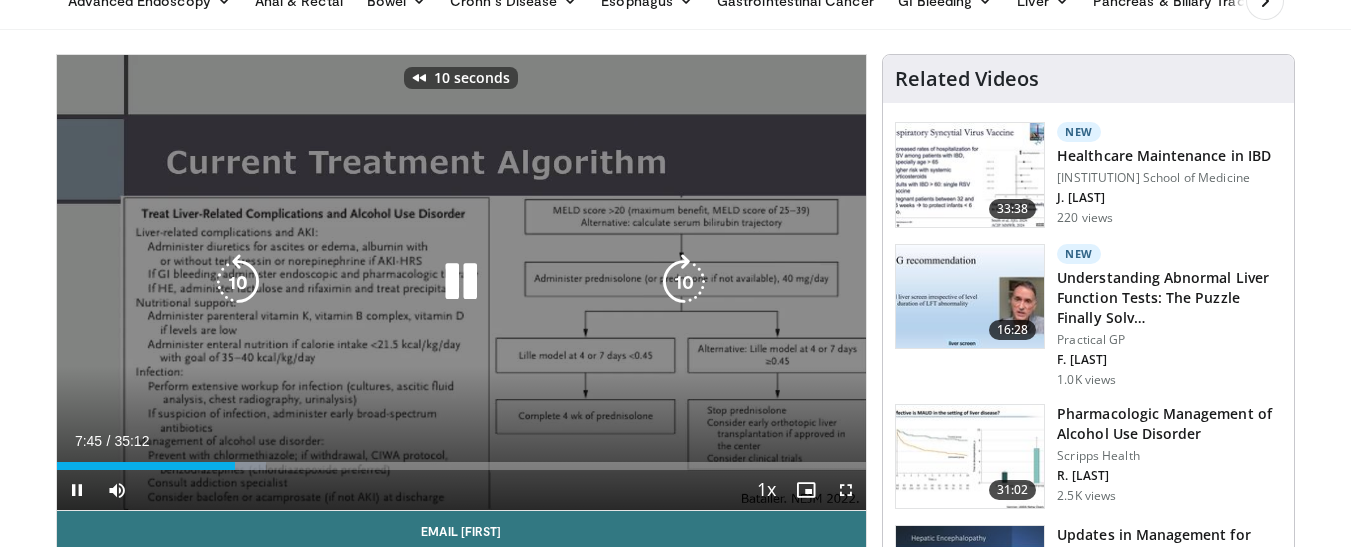 click at bounding box center (238, 282) 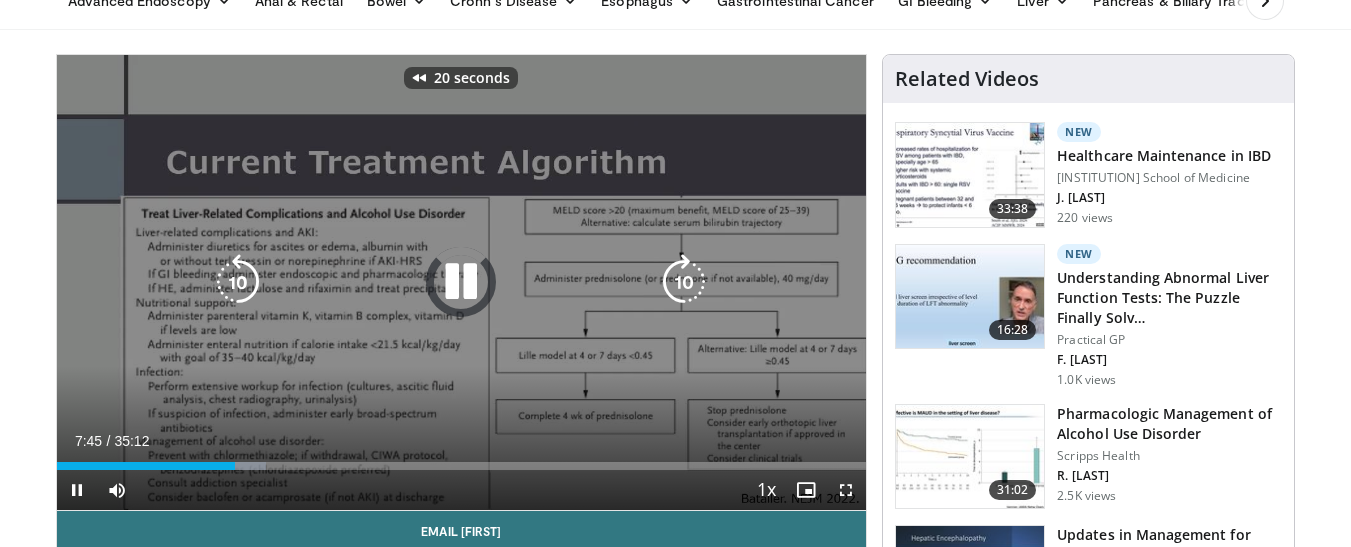 click at bounding box center [238, 282] 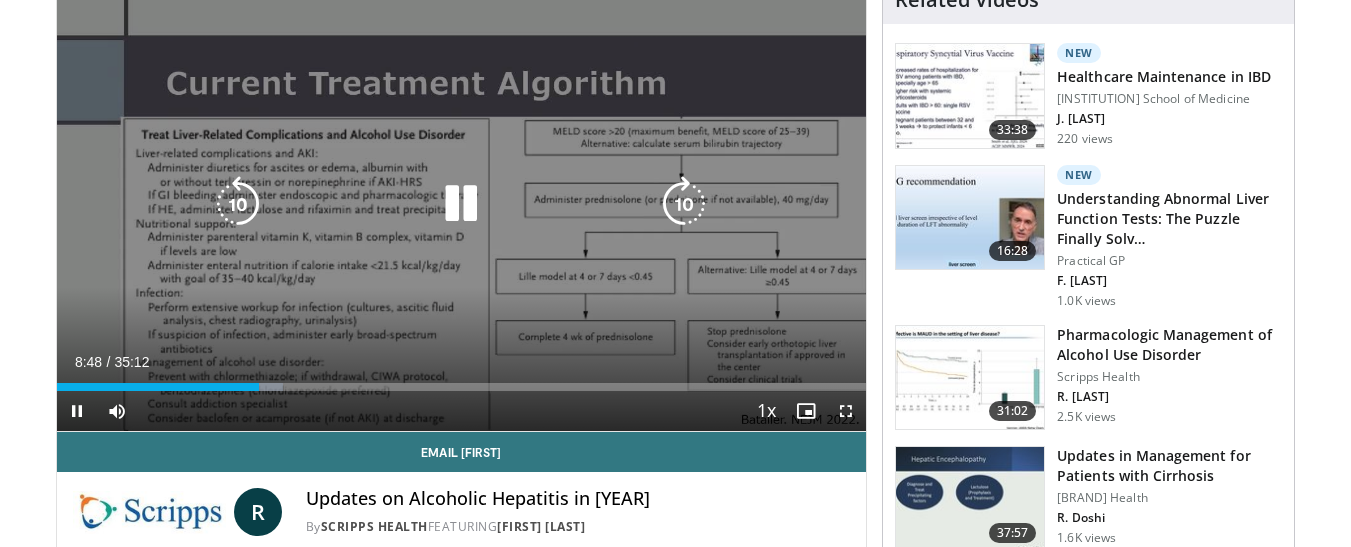 scroll, scrollTop: 100, scrollLeft: 0, axis: vertical 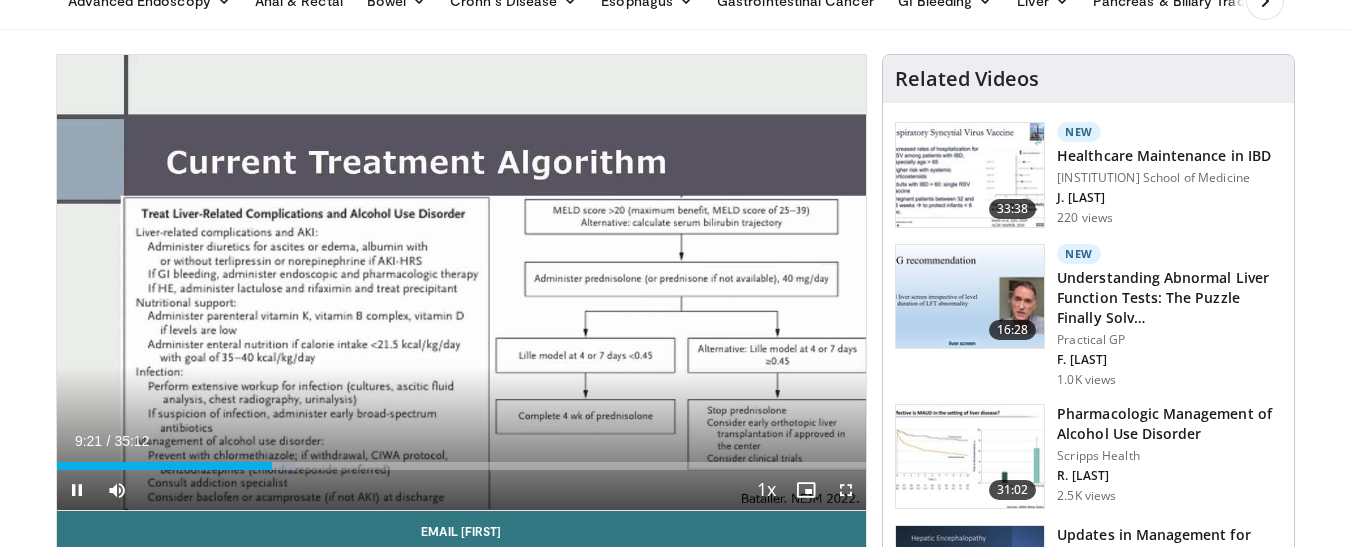 click on "30 seconds
Tap to unmute" at bounding box center (462, 282) 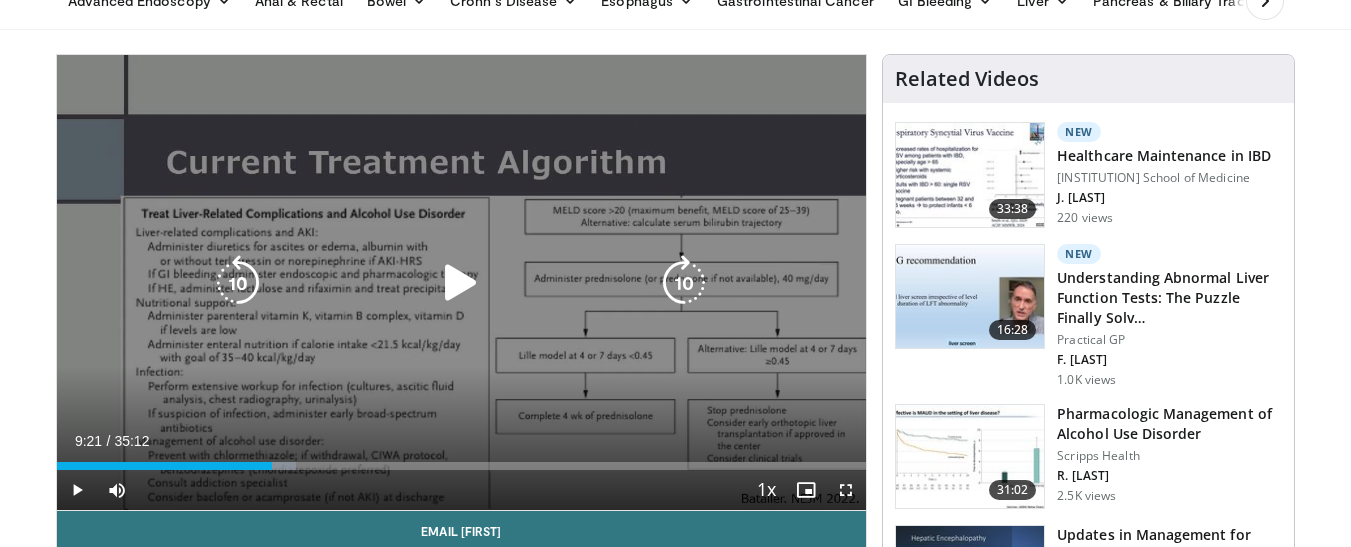 click at bounding box center [461, 283] 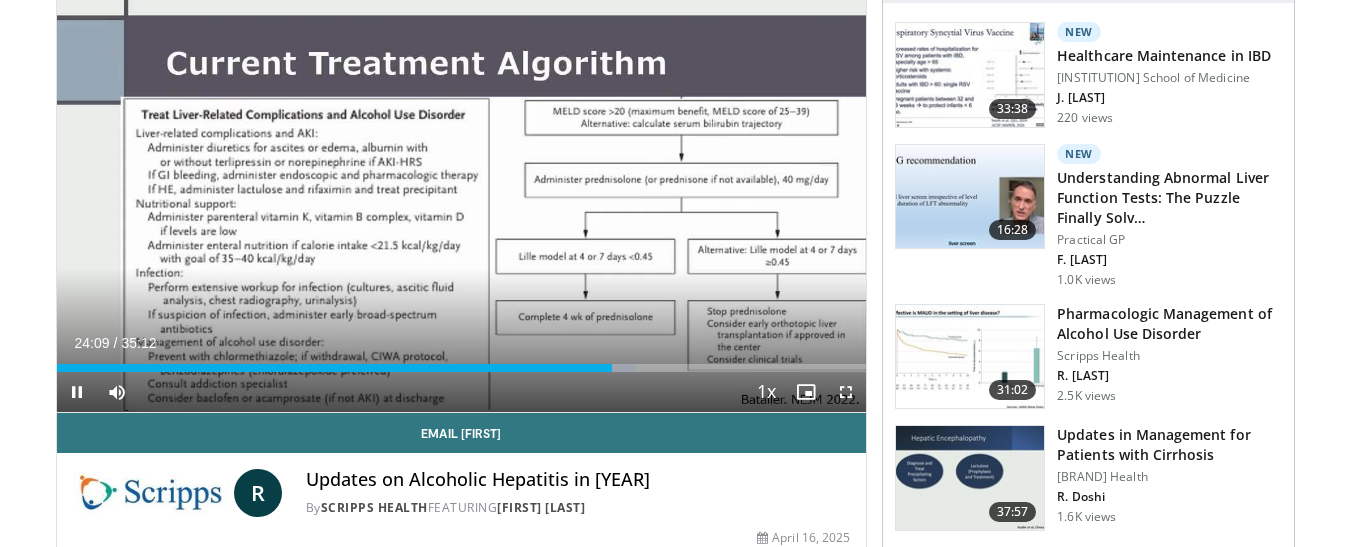 scroll, scrollTop: 100, scrollLeft: 0, axis: vertical 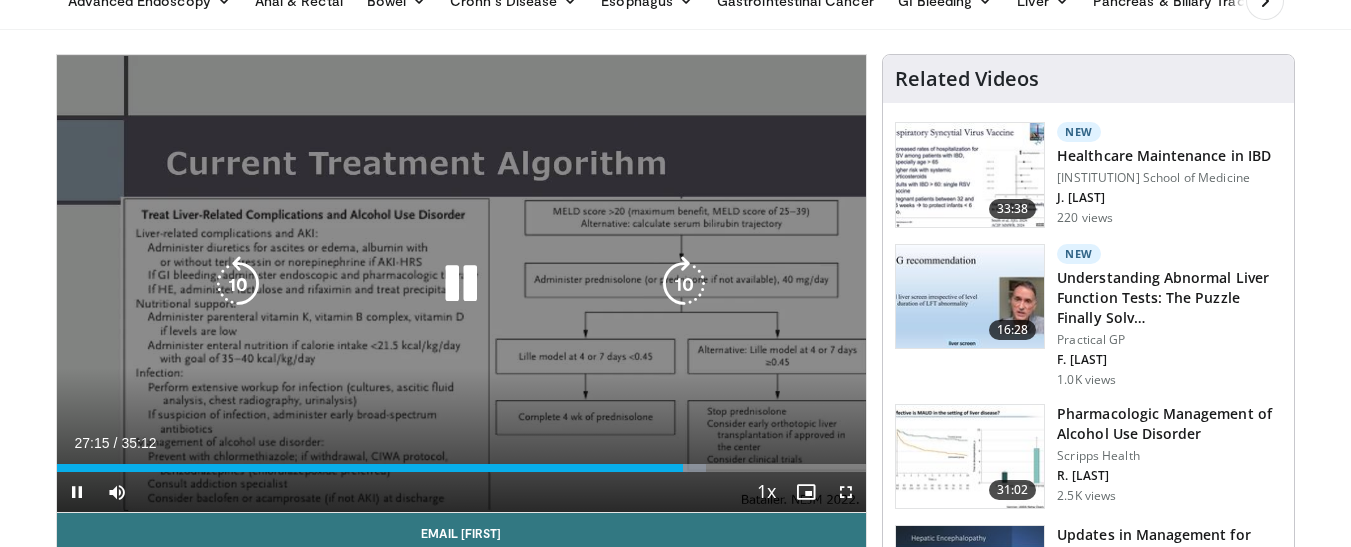 click at bounding box center (238, 284) 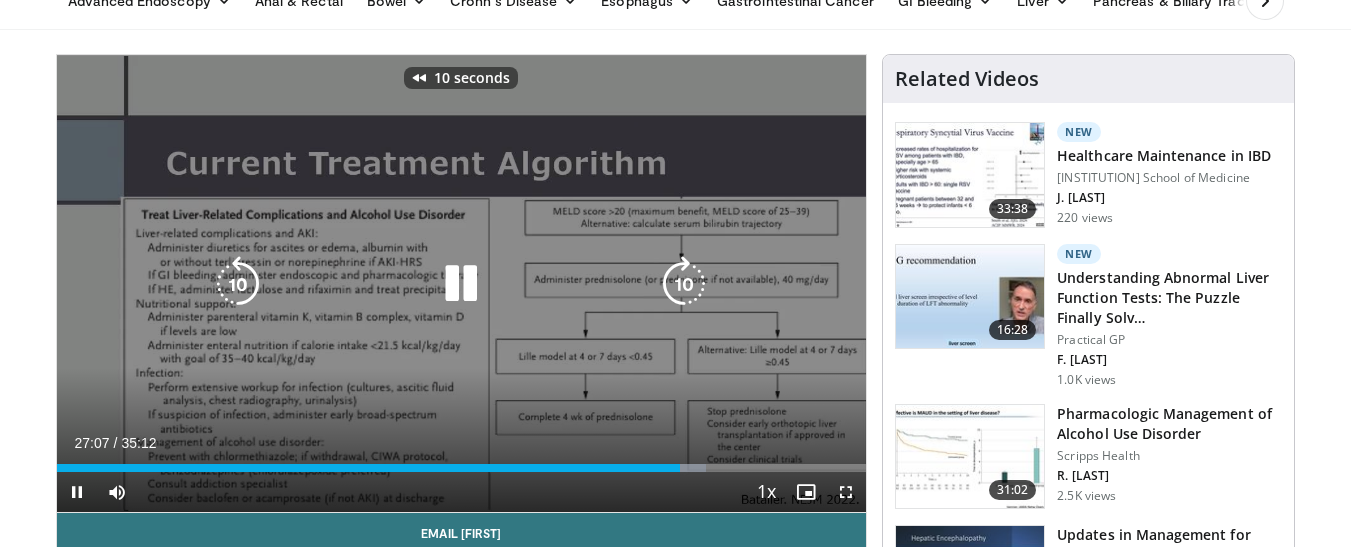 click at bounding box center [238, 284] 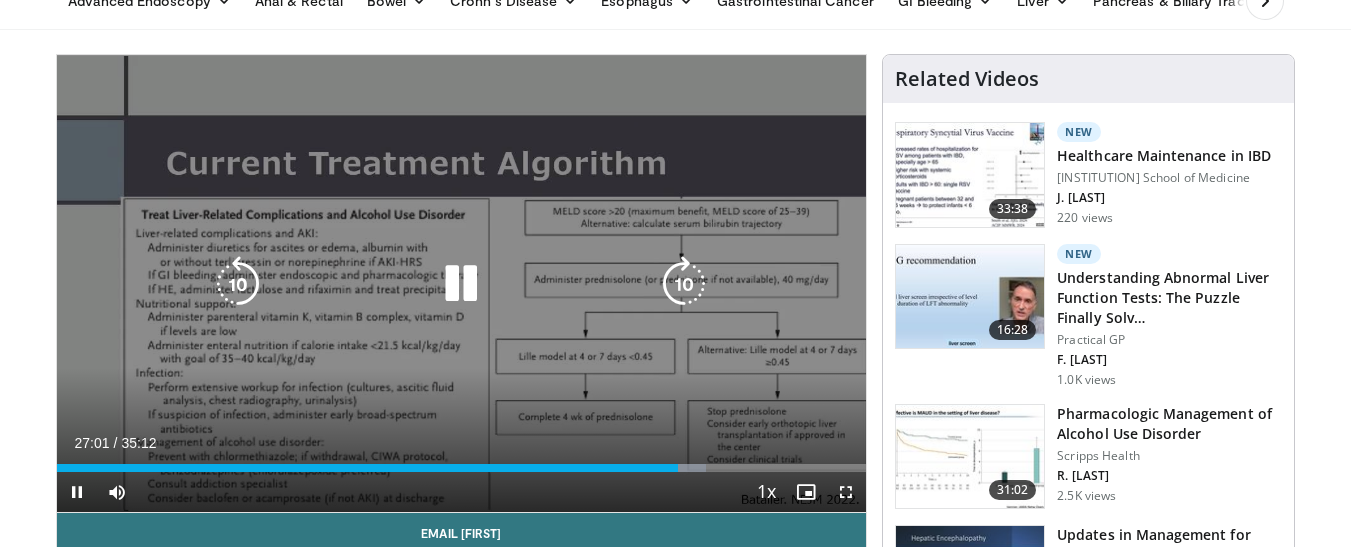 click at bounding box center [238, 284] 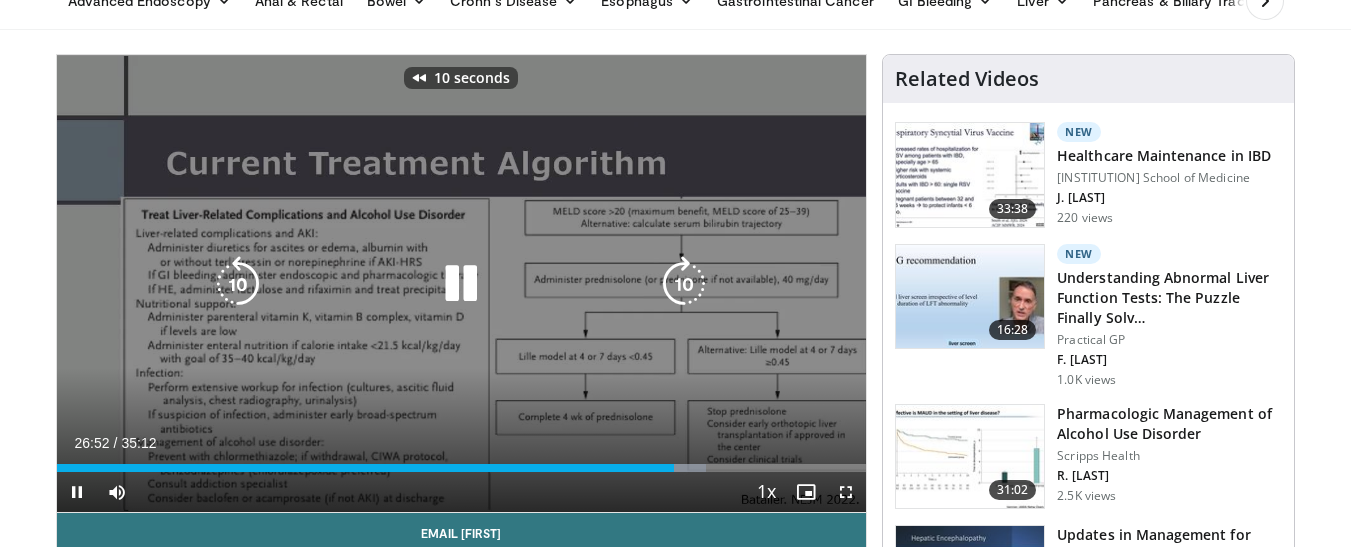 click at bounding box center [238, 284] 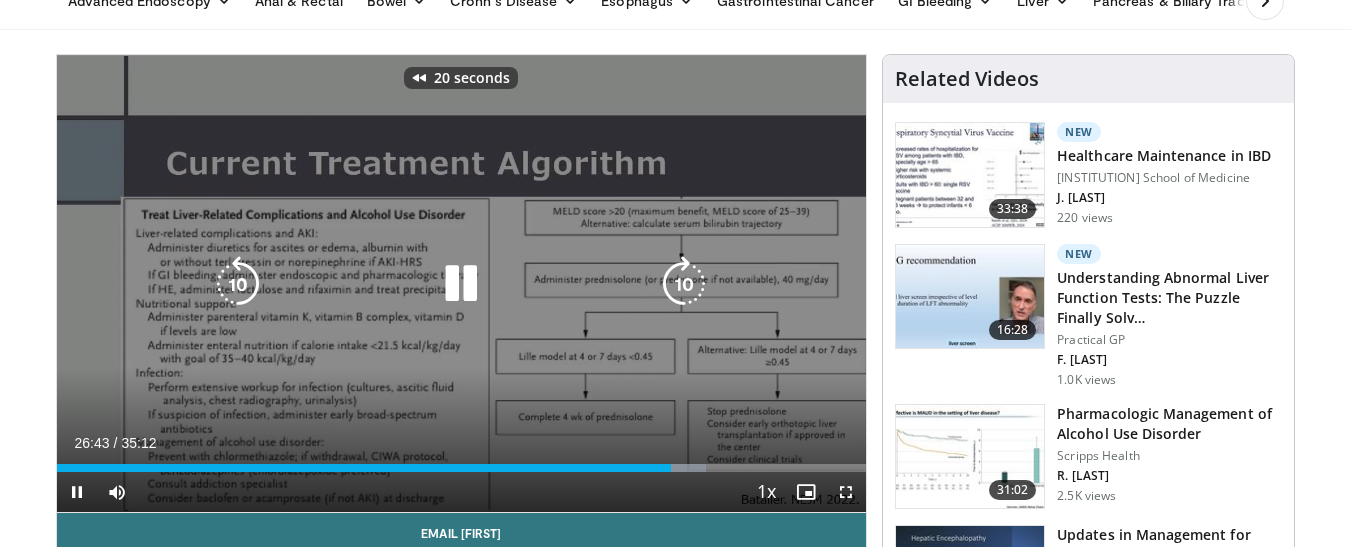 click at bounding box center [238, 284] 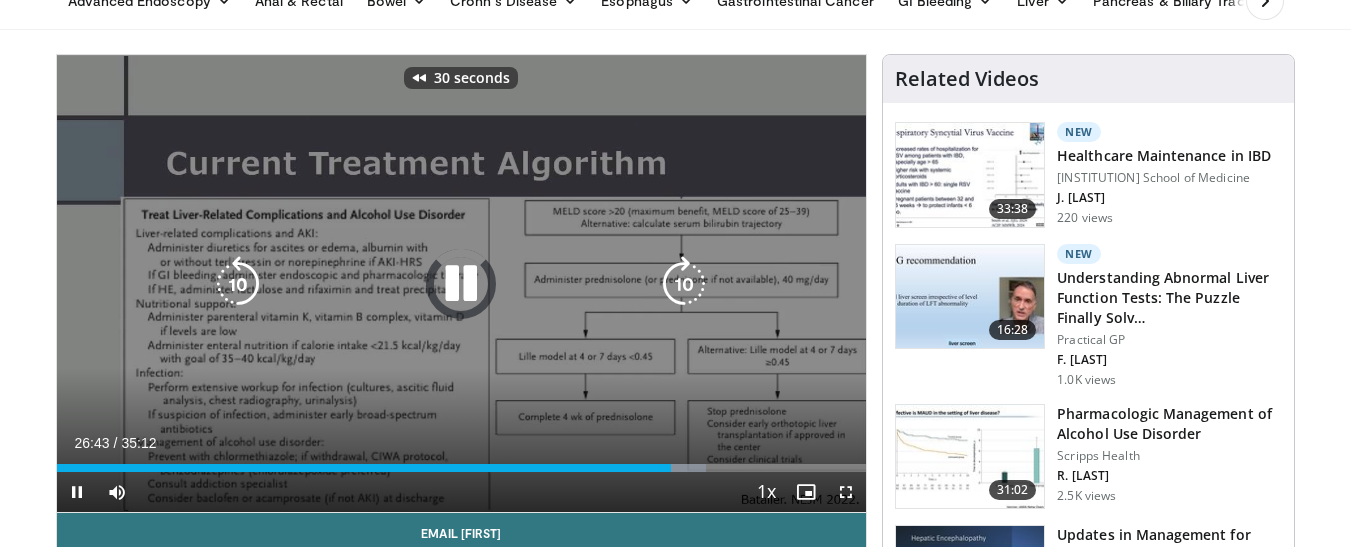 click at bounding box center (238, 284) 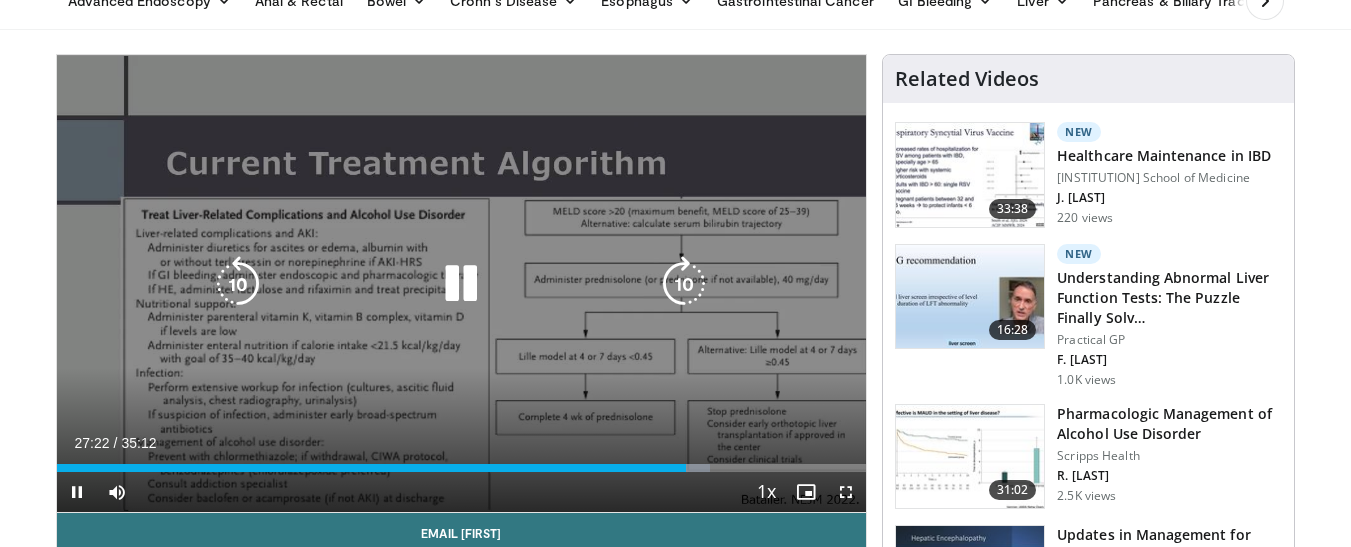 click at bounding box center (461, 284) 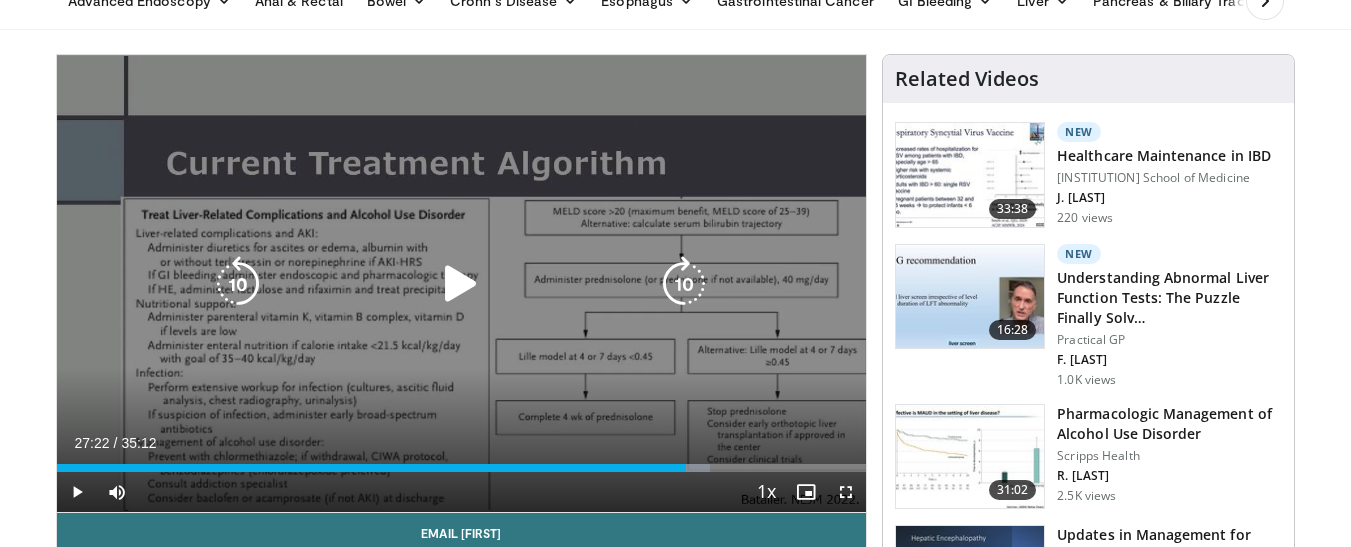 click at bounding box center (461, 284) 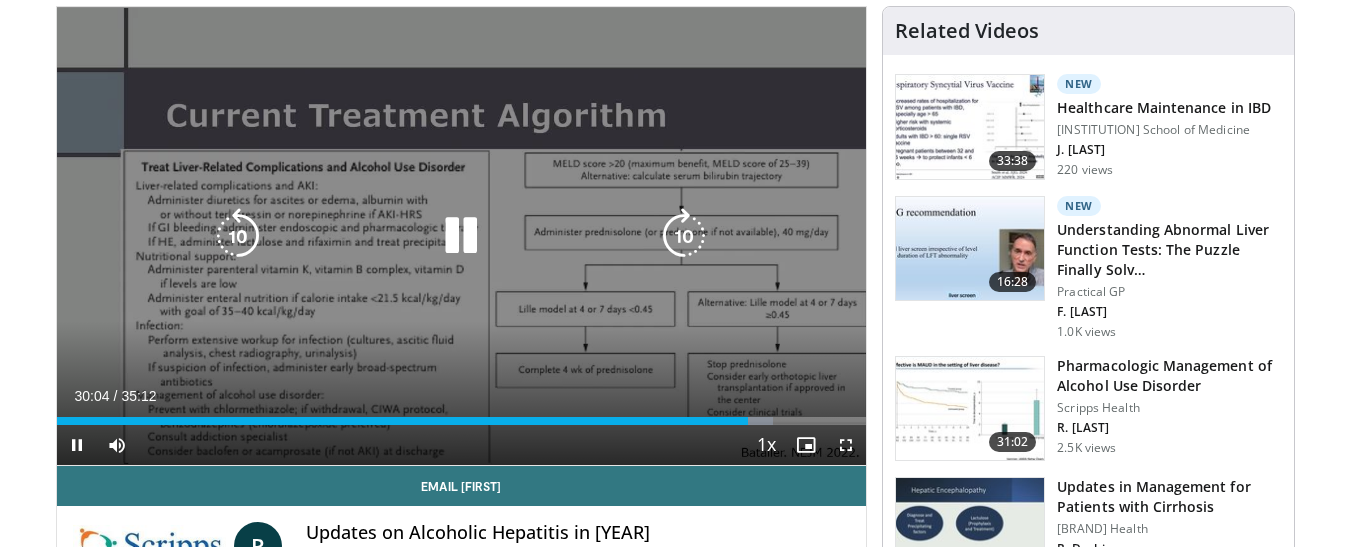 scroll, scrollTop: 100, scrollLeft: 0, axis: vertical 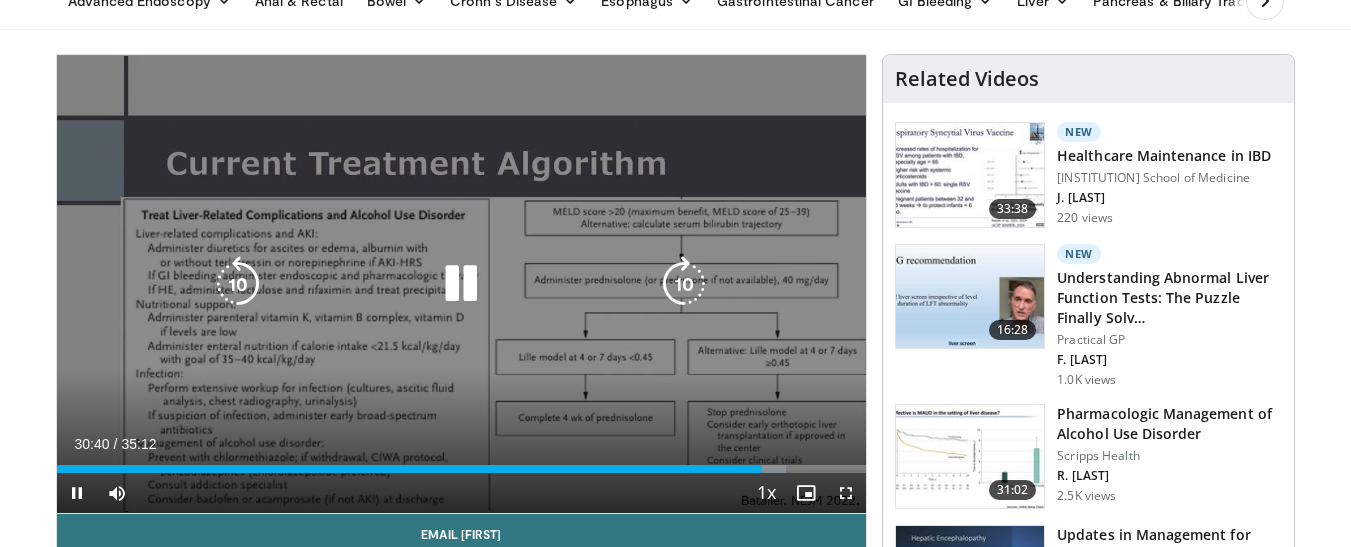 click at bounding box center [238, 284] 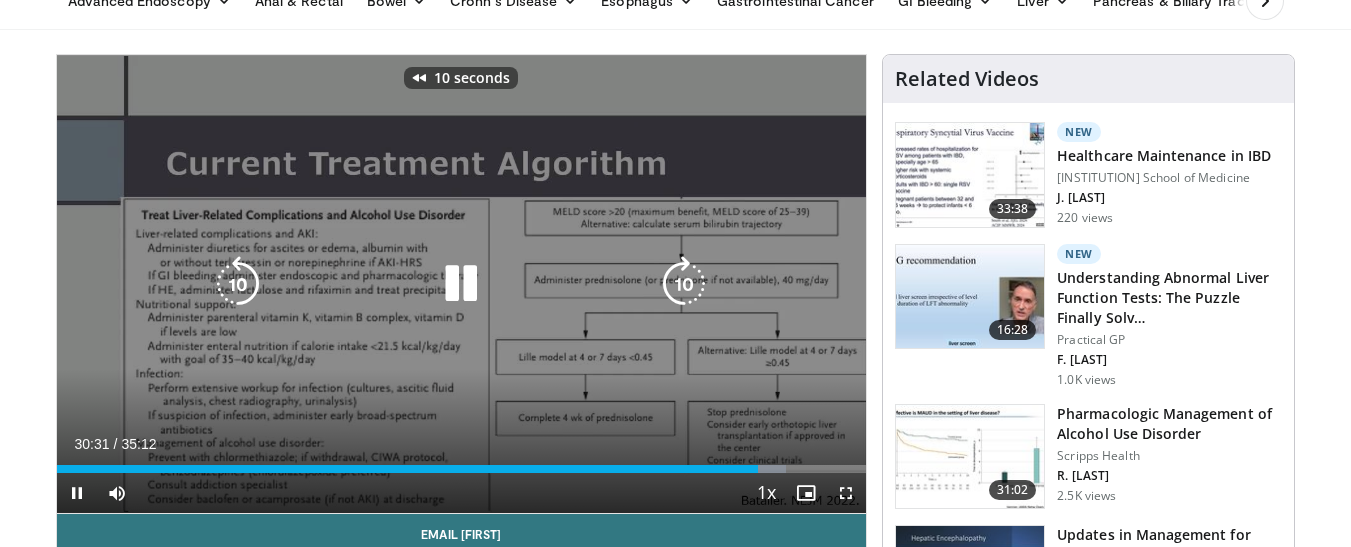 click at bounding box center (238, 284) 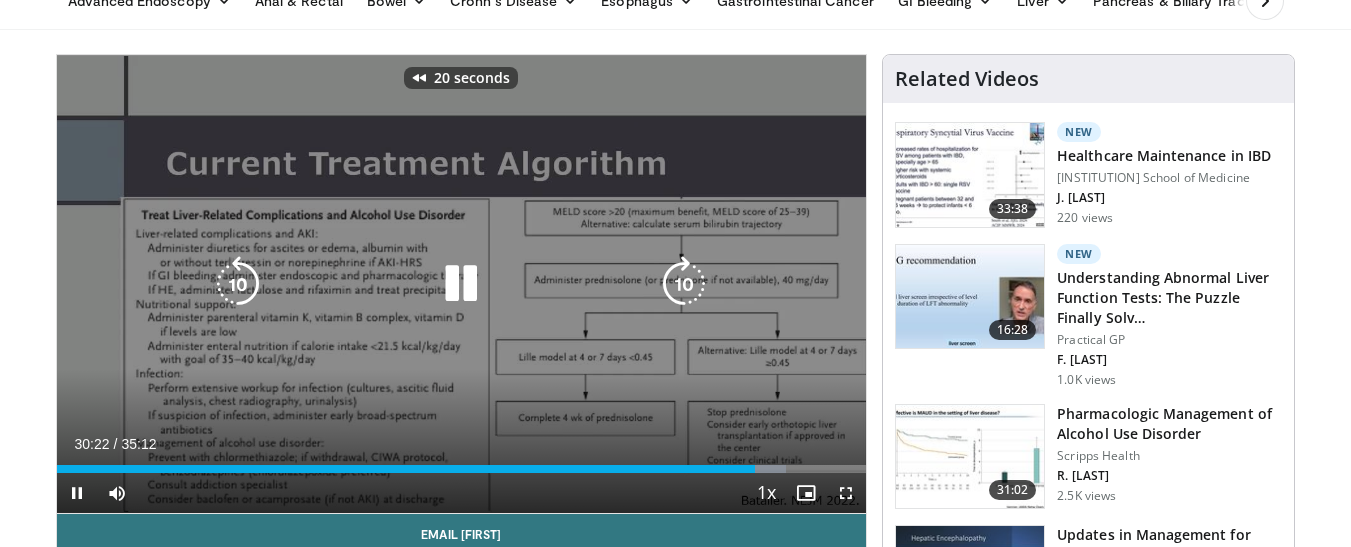 click at bounding box center (238, 284) 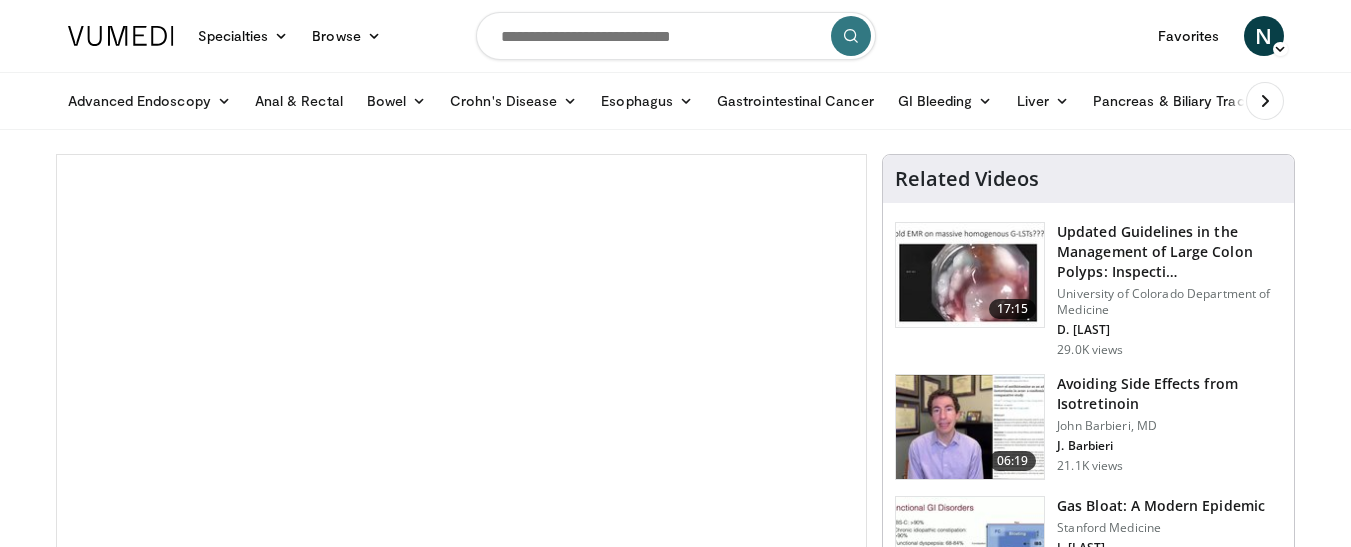scroll, scrollTop: 0, scrollLeft: 0, axis: both 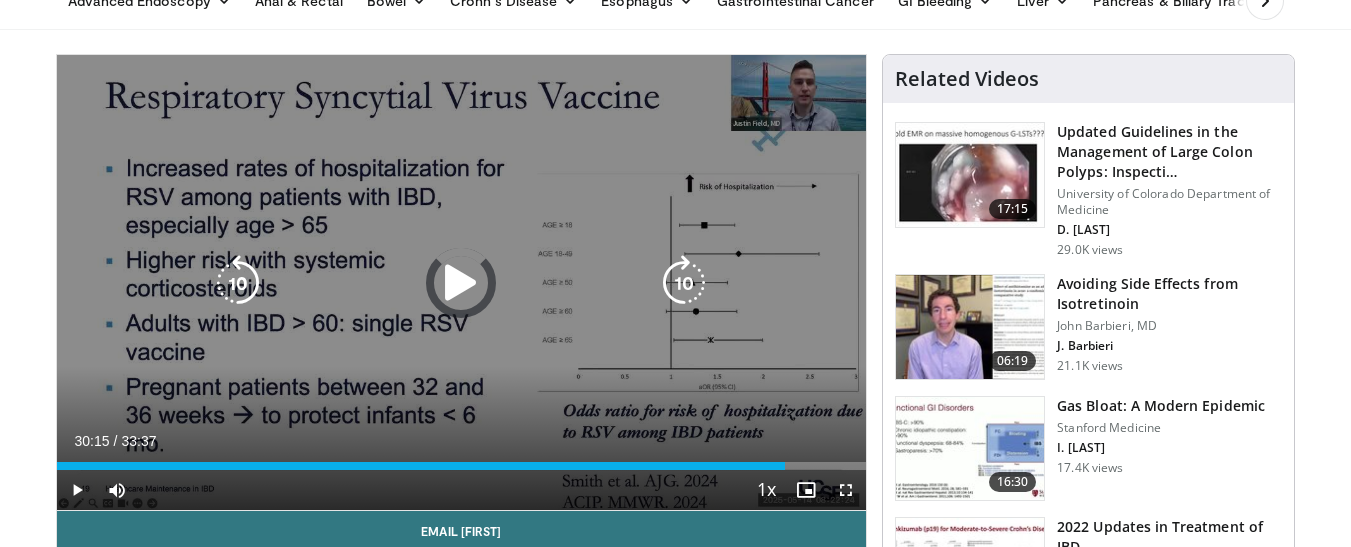 click on "Loaded :  9.89% 30:15 24:56" at bounding box center (462, 460) 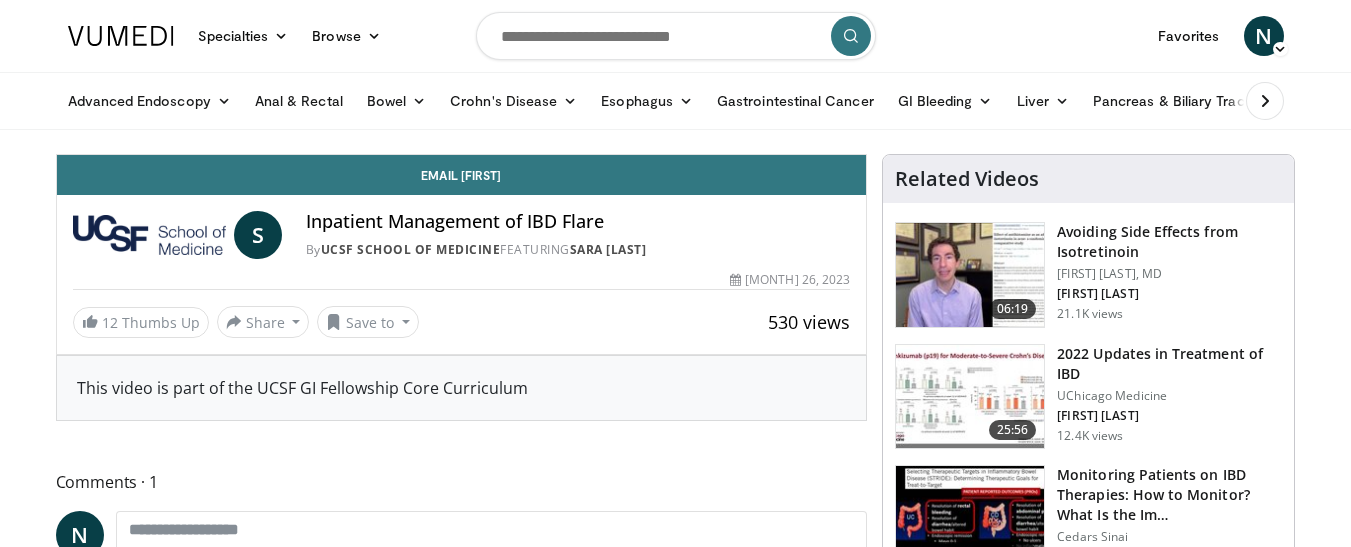scroll, scrollTop: 0, scrollLeft: 0, axis: both 